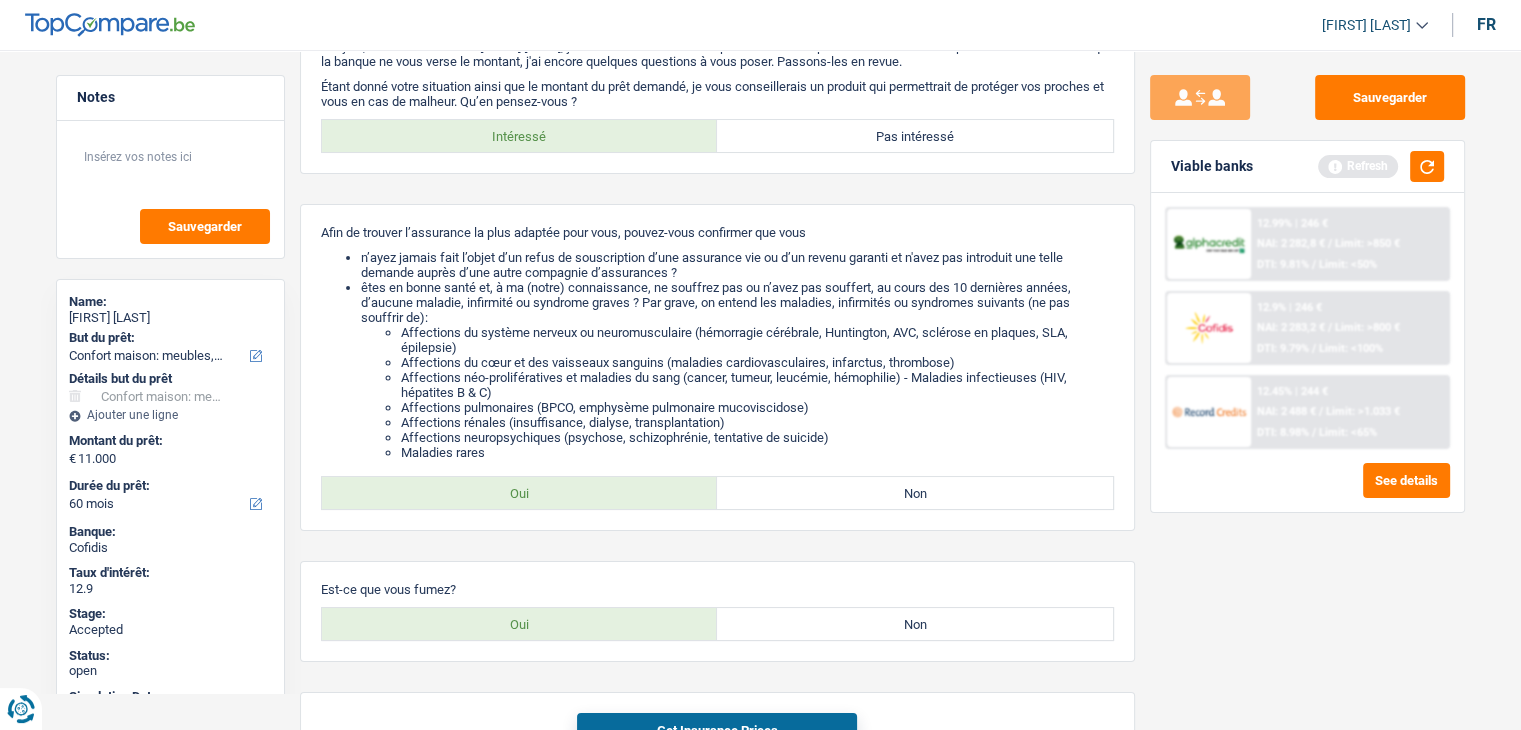 scroll, scrollTop: 117, scrollLeft: 0, axis: vertical 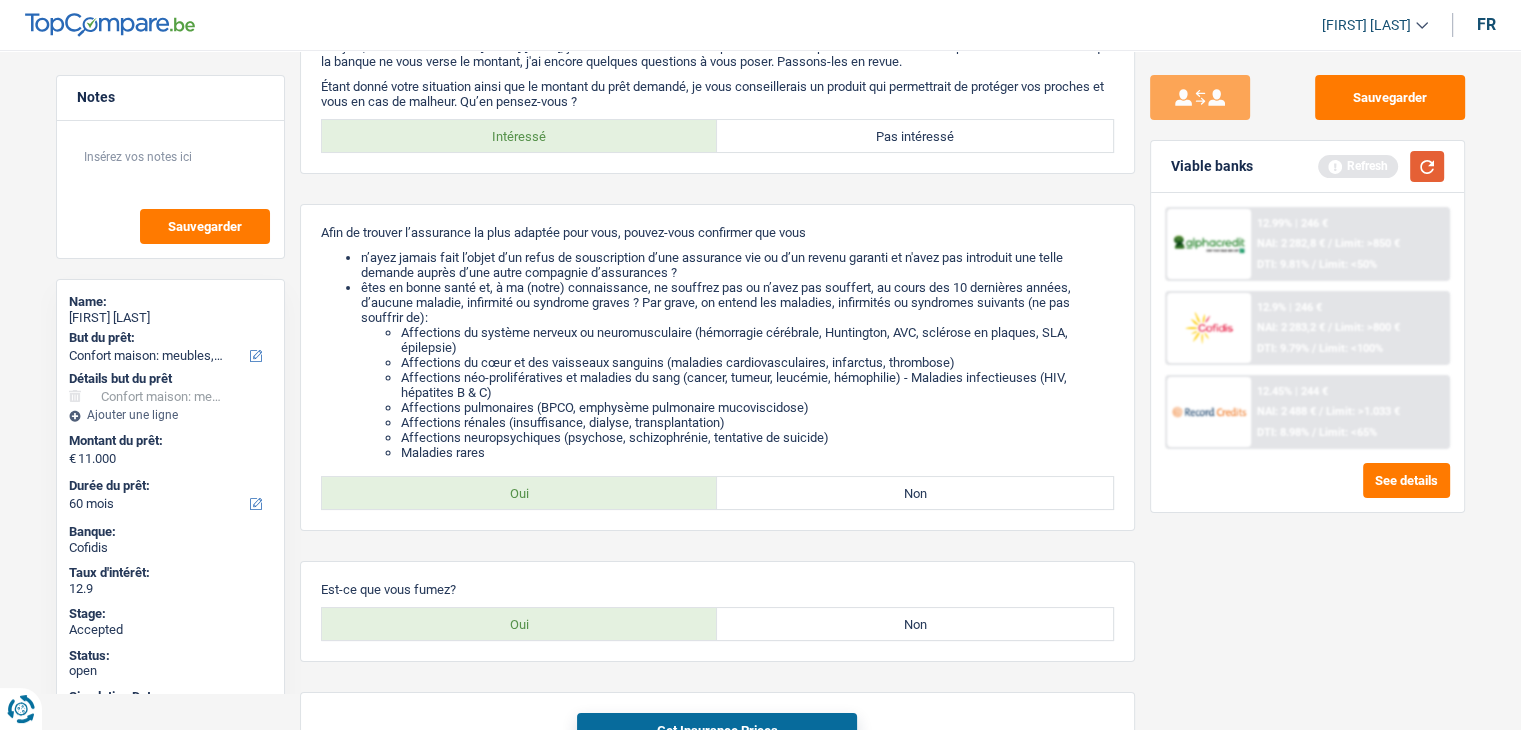 click at bounding box center (1427, 166) 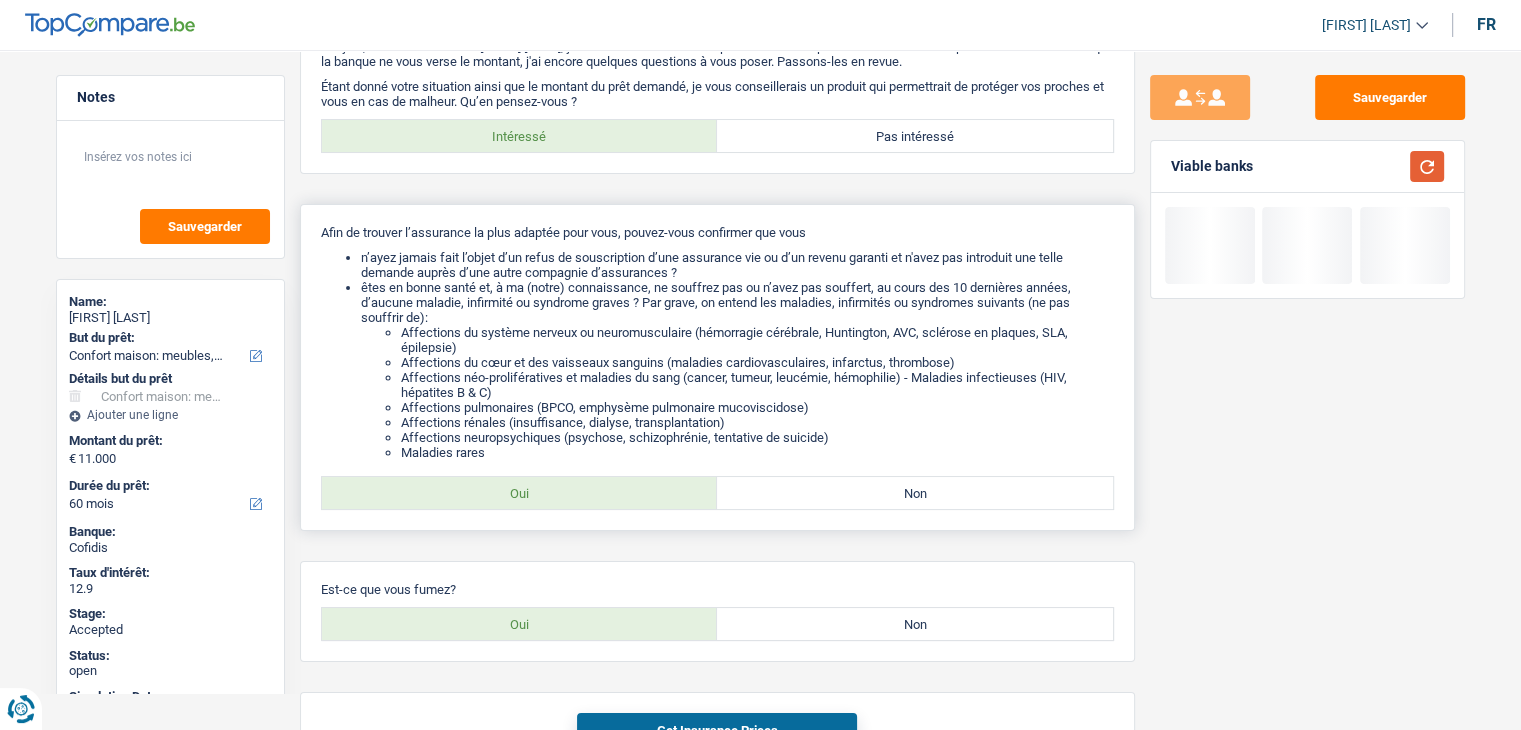scroll, scrollTop: 0, scrollLeft: 0, axis: both 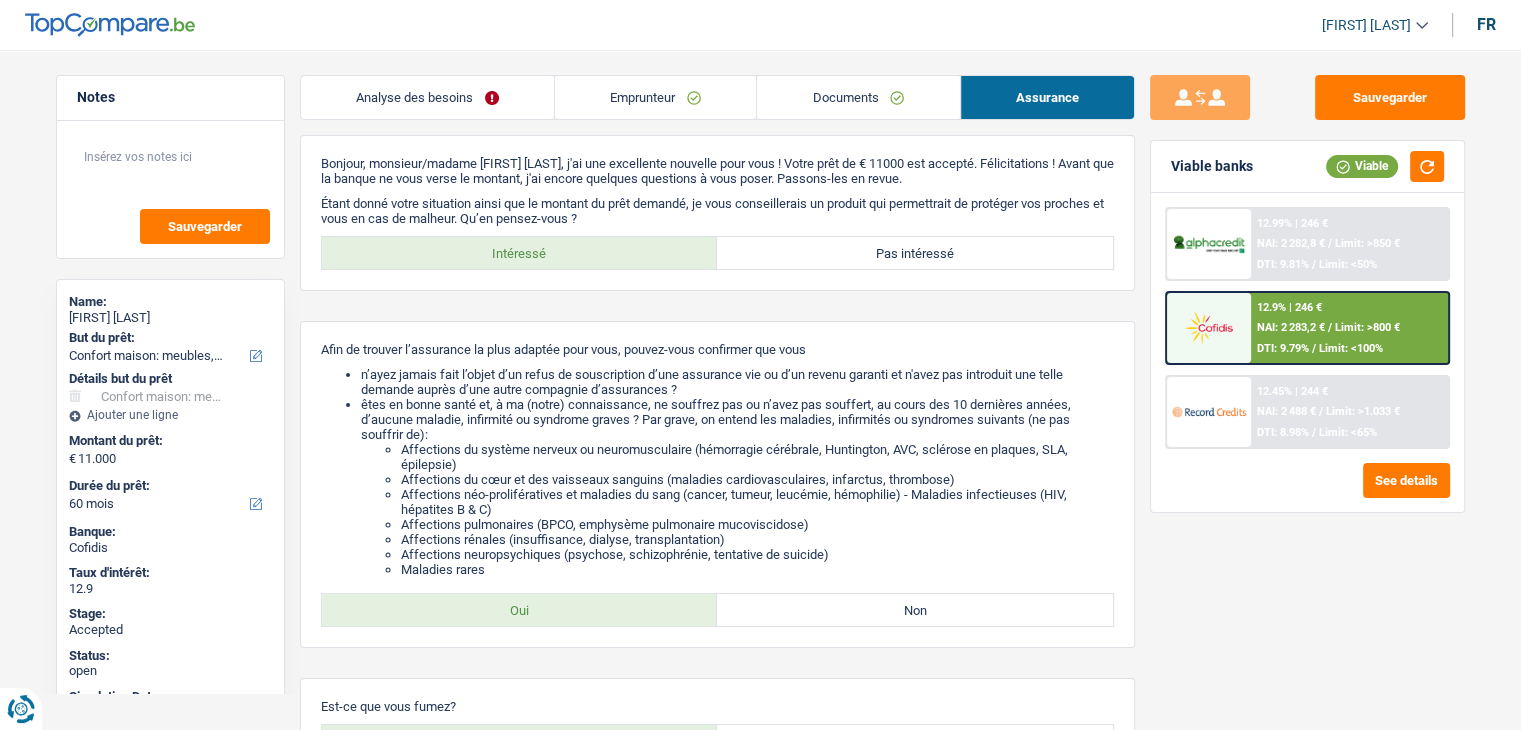 click on "Analyse des besoins" at bounding box center (427, 97) 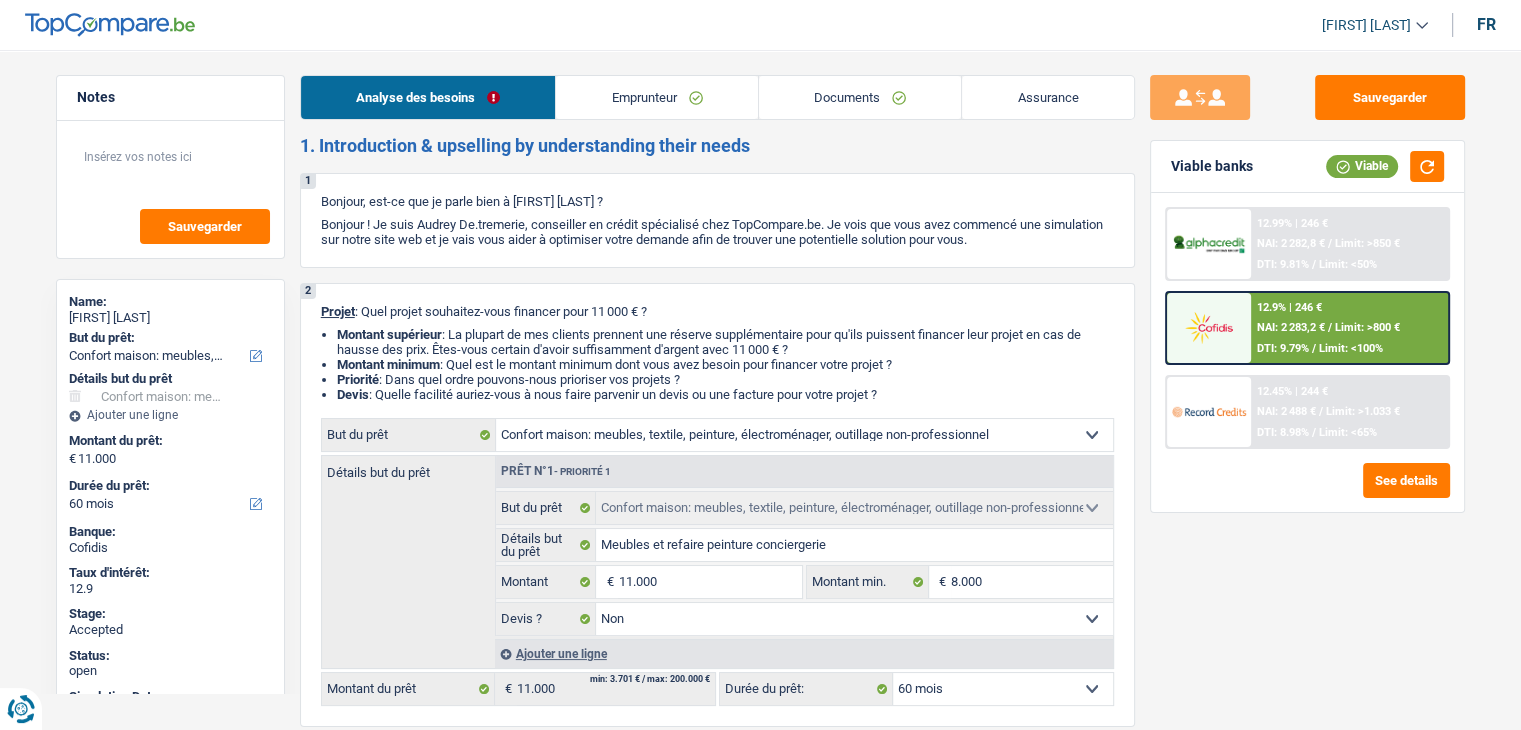 click on "Emprunteur" at bounding box center [657, 97] 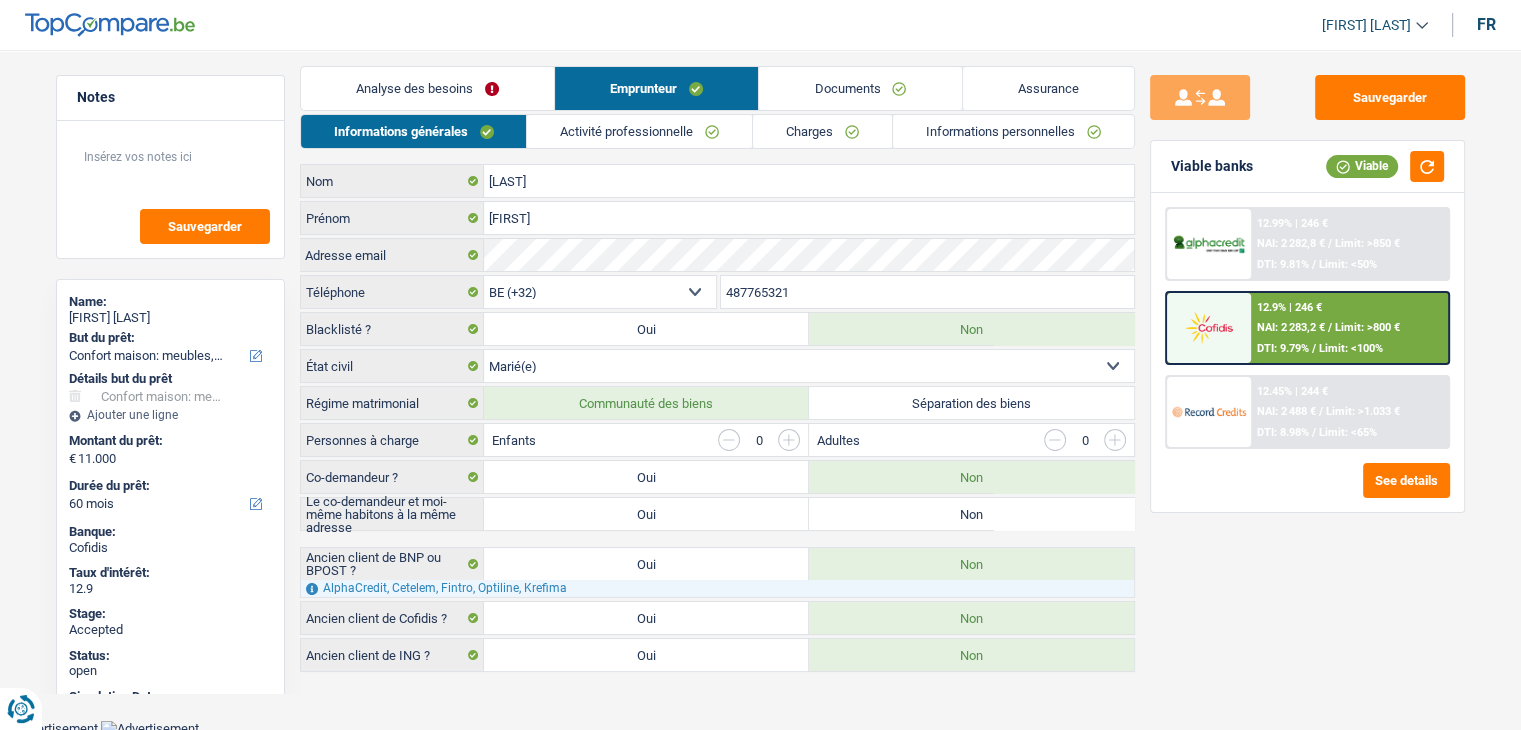 scroll, scrollTop: 0, scrollLeft: 0, axis: both 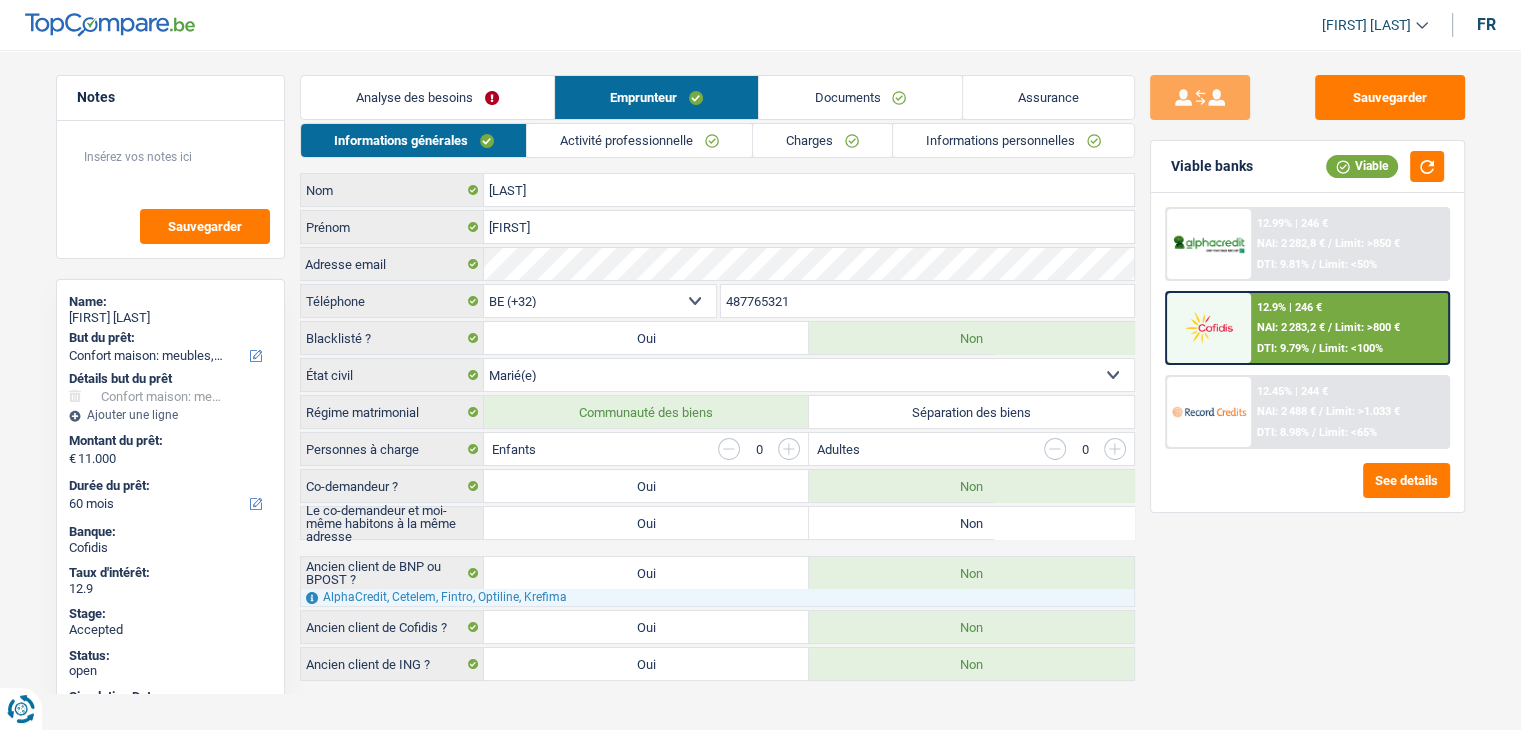 click on "Assurance" at bounding box center (1048, 97) 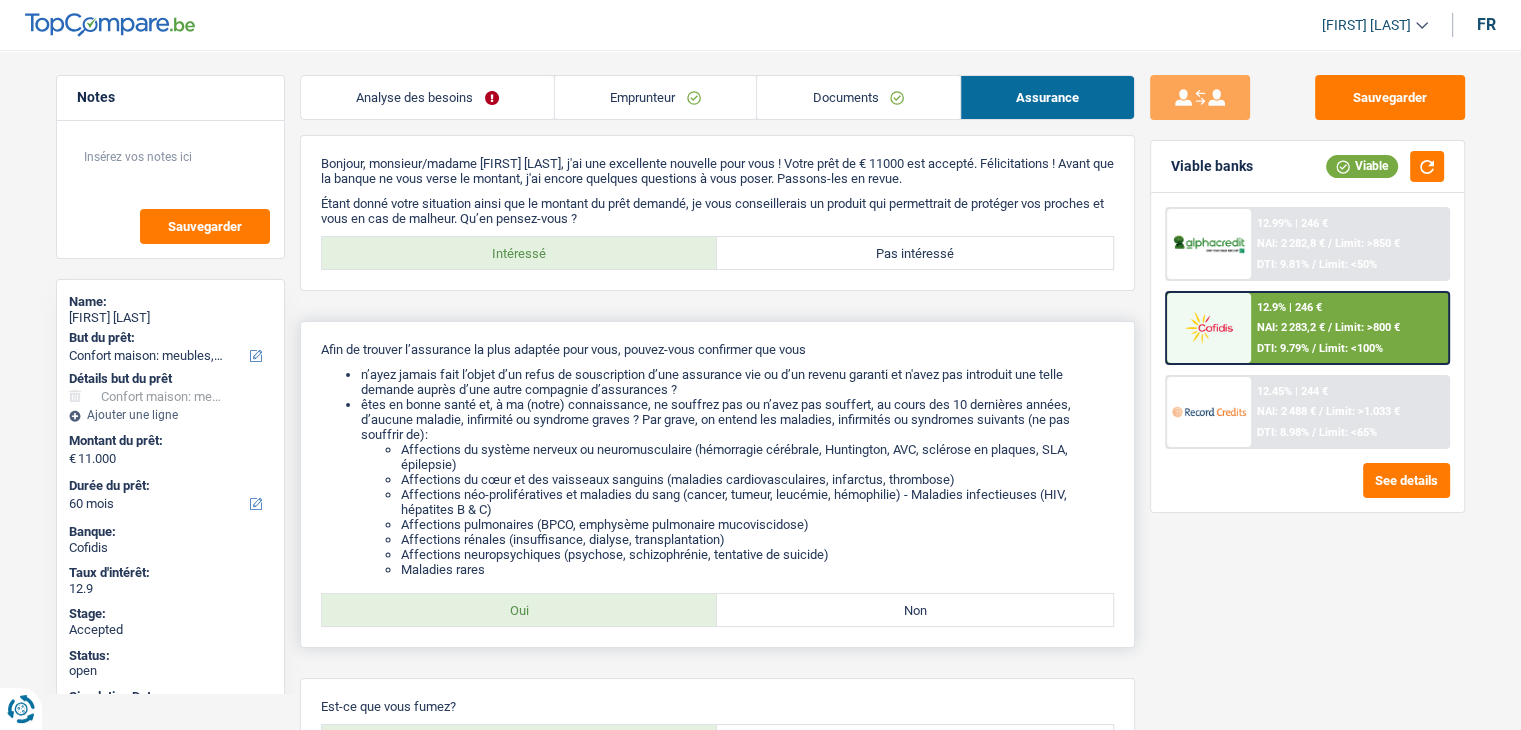 scroll, scrollTop: 248, scrollLeft: 0, axis: vertical 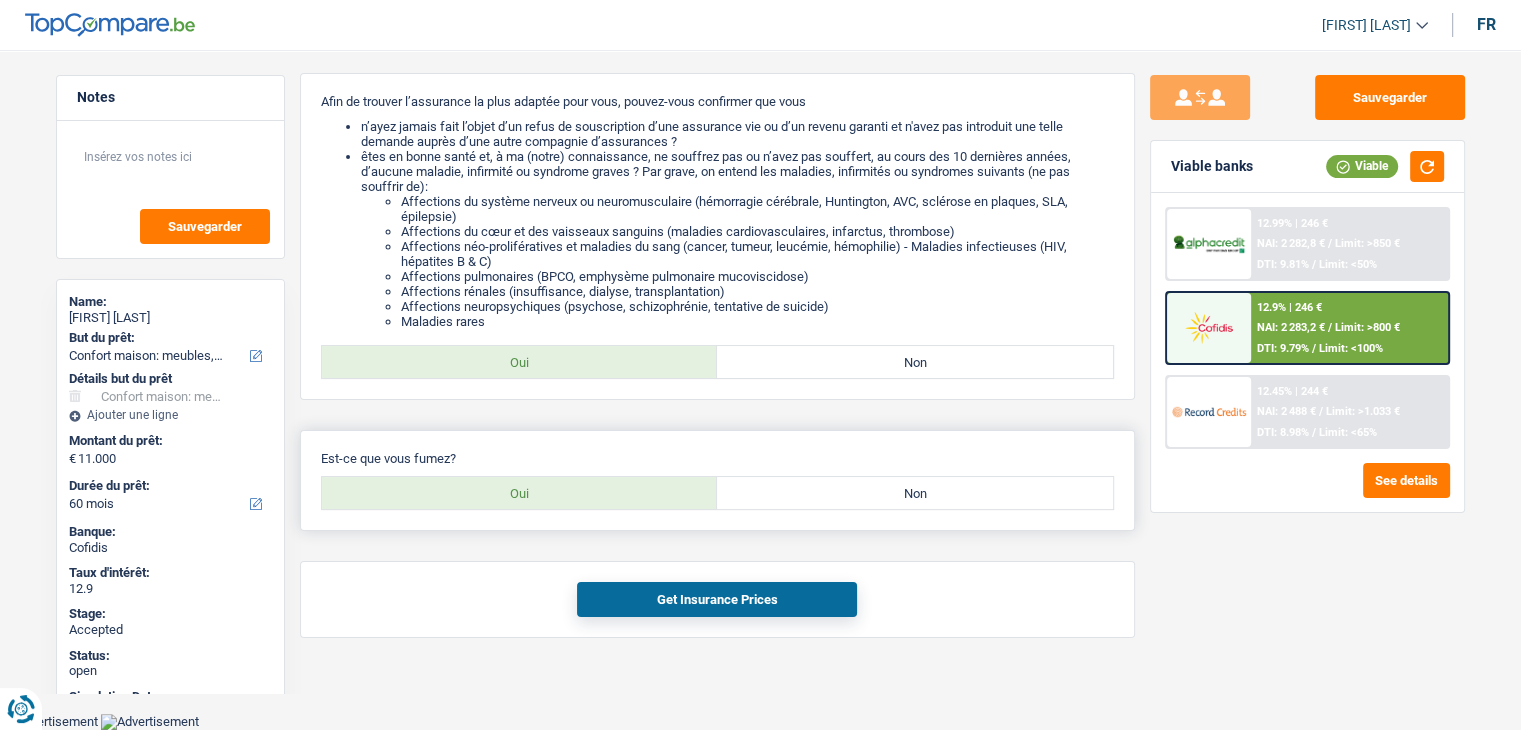 click on "Oui" at bounding box center [520, 493] 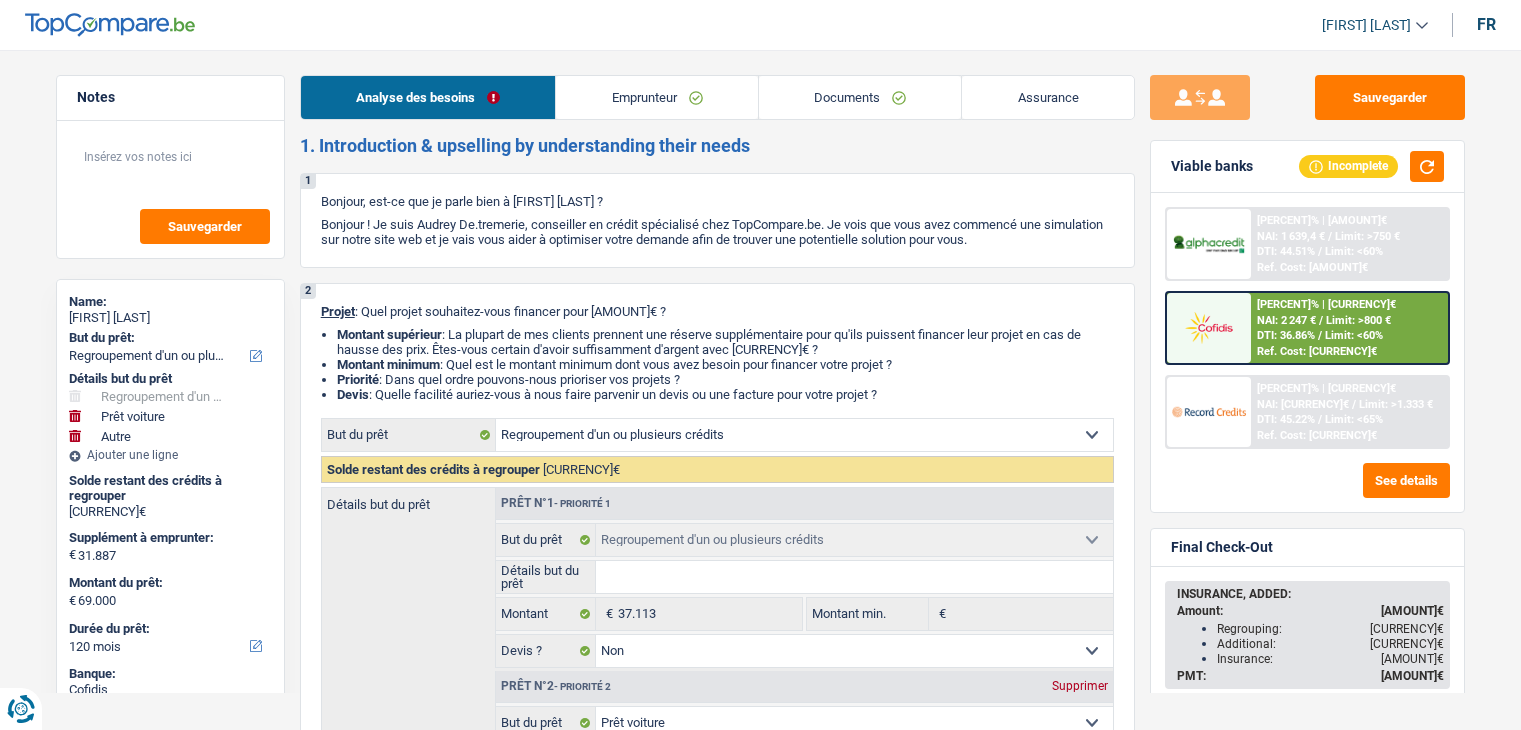 scroll, scrollTop: 0, scrollLeft: 0, axis: both 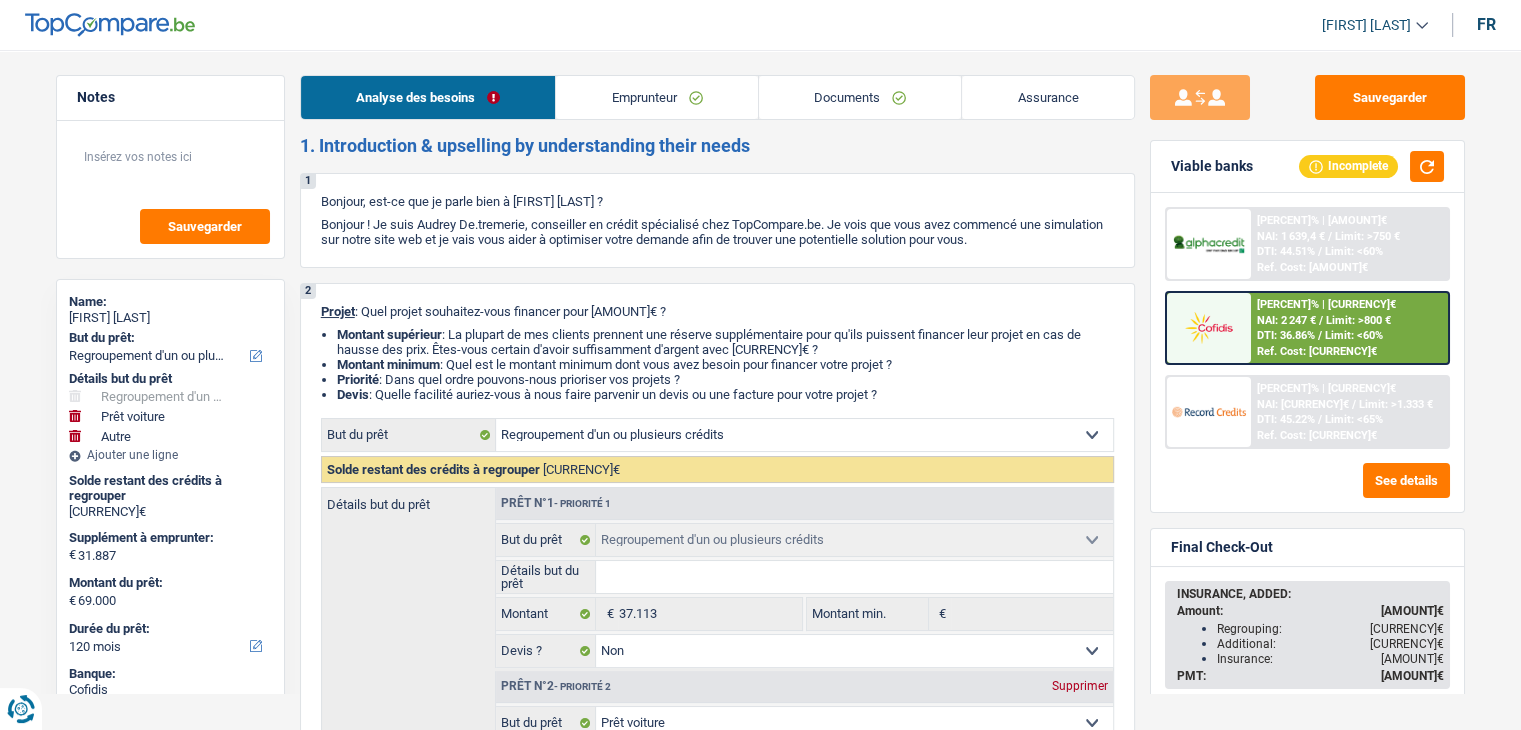 click on "Emprunteur" at bounding box center [657, 97] 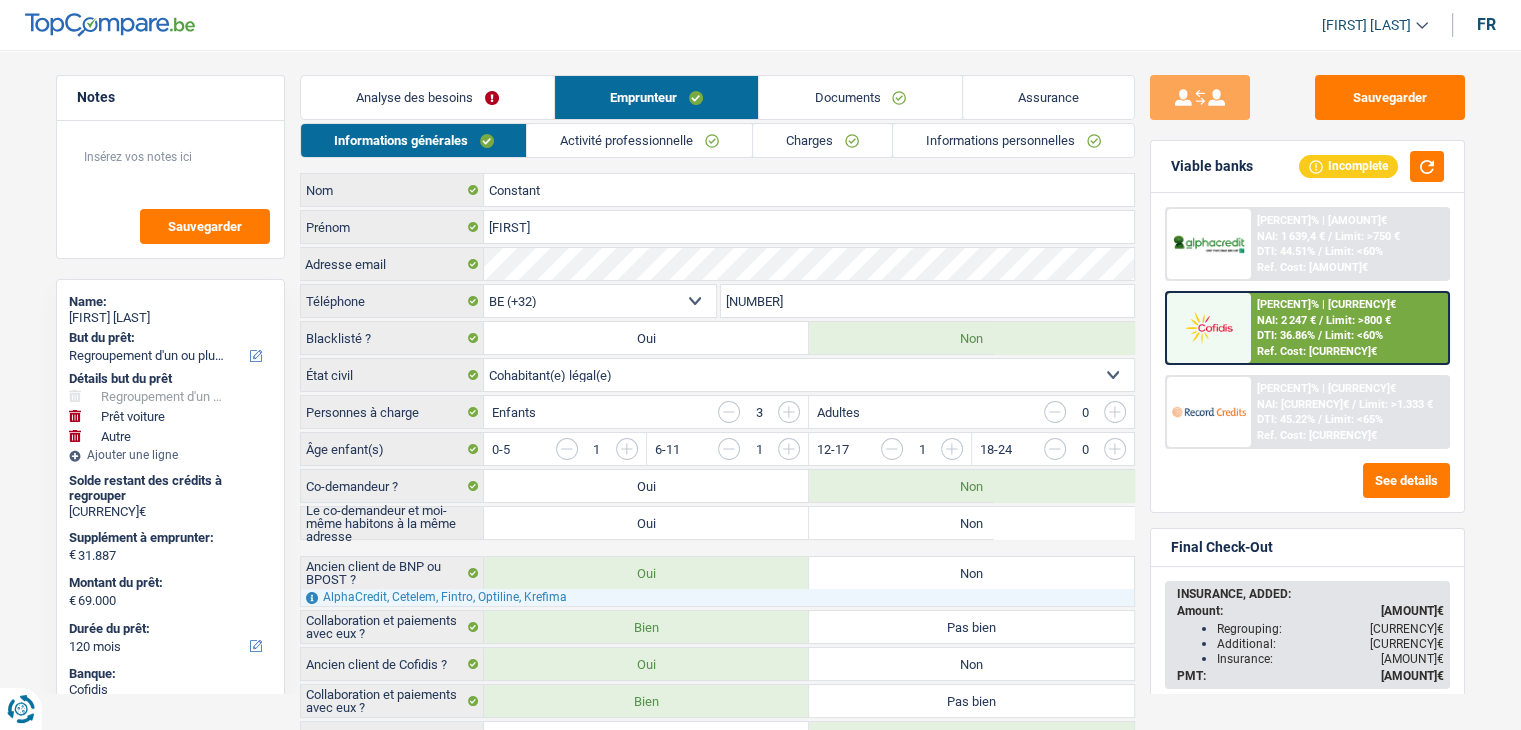 click on "Charges" at bounding box center (822, 140) 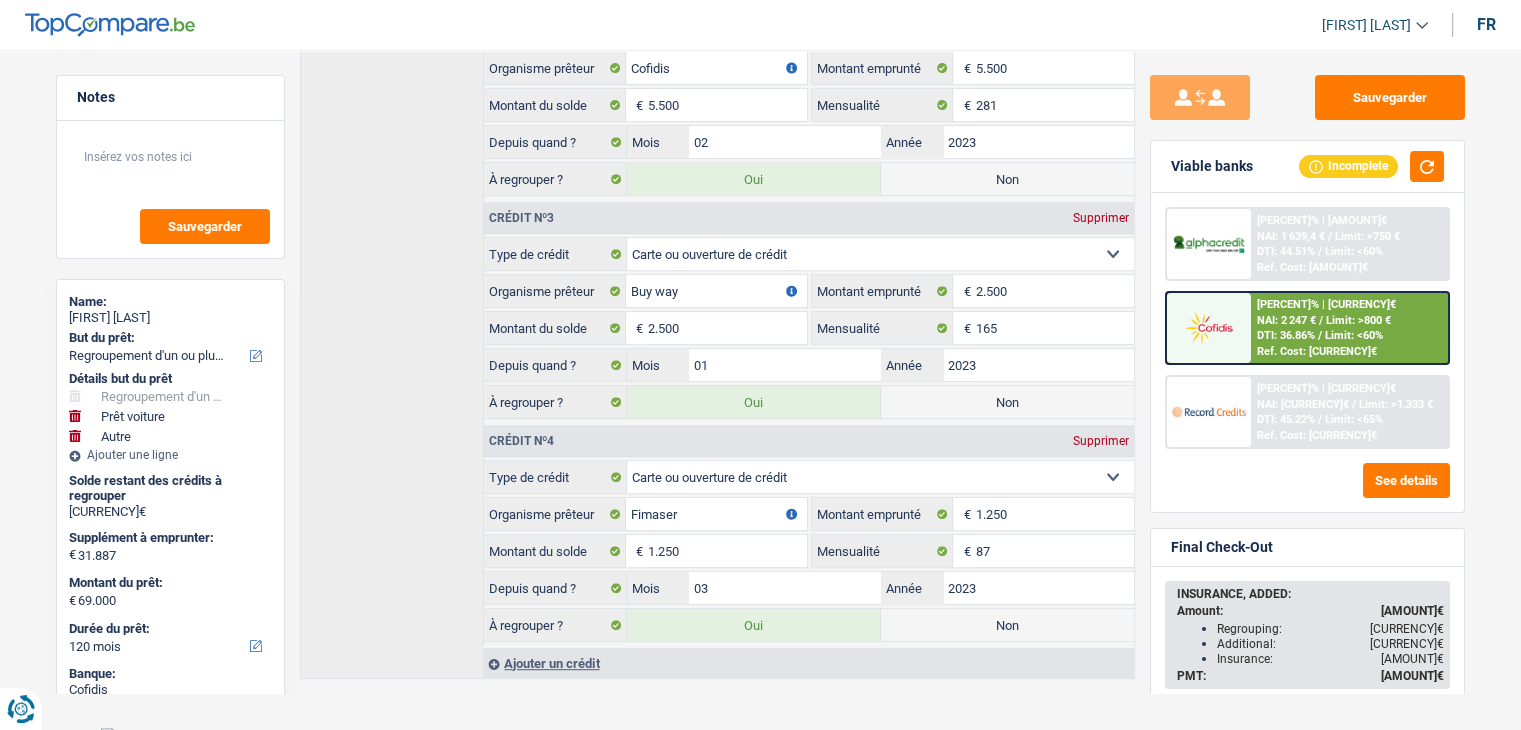 scroll, scrollTop: 0, scrollLeft: 0, axis: both 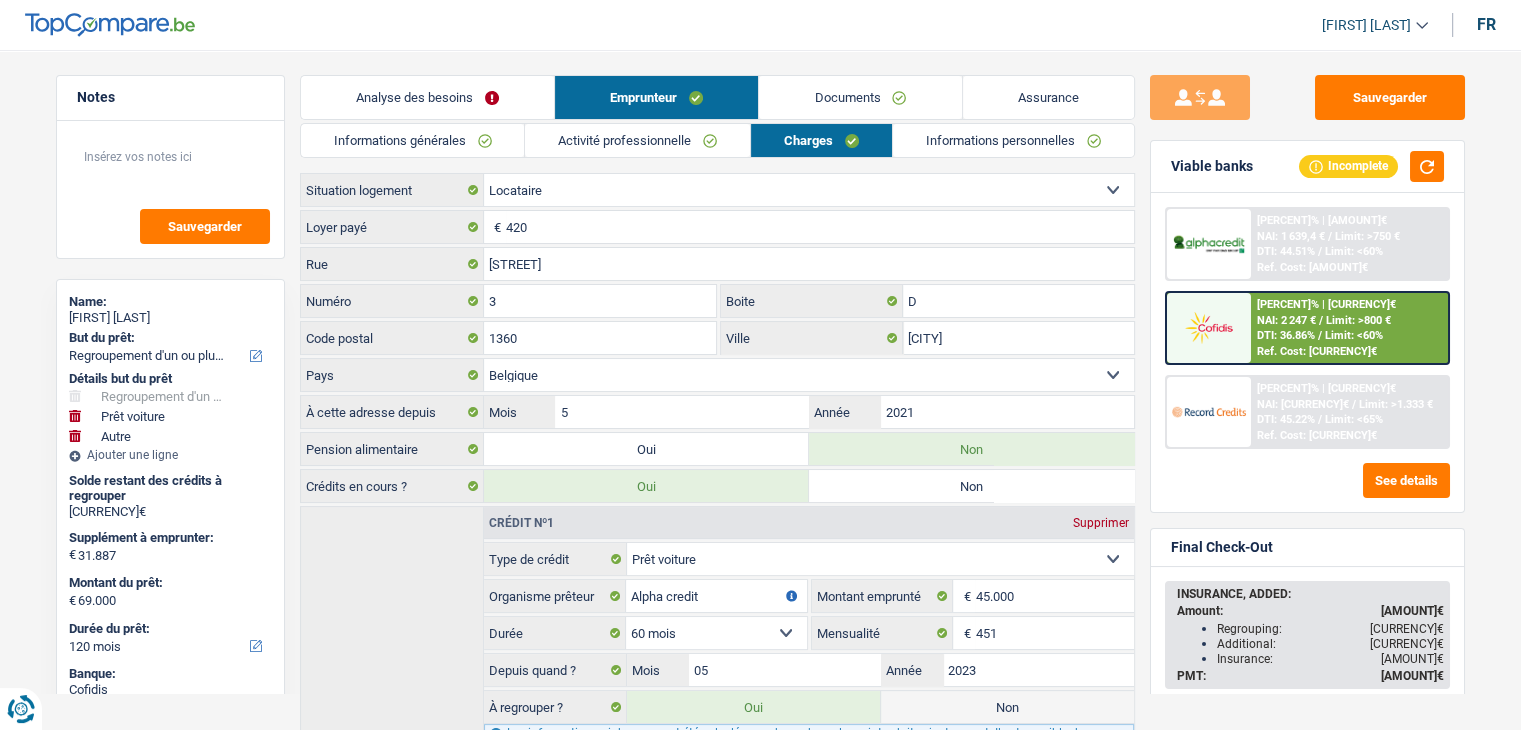 click on "Assurance" at bounding box center (1048, 97) 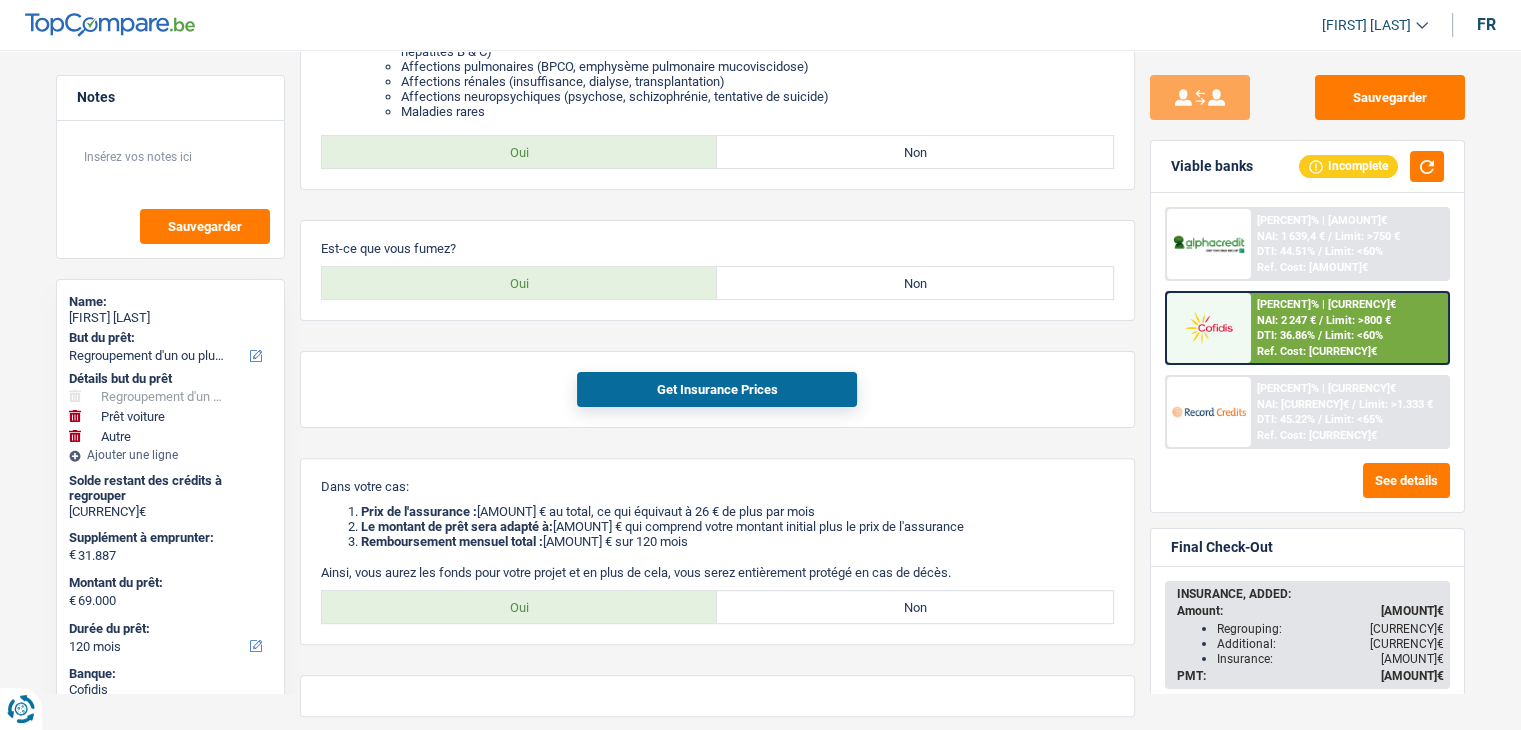 scroll, scrollTop: 572, scrollLeft: 0, axis: vertical 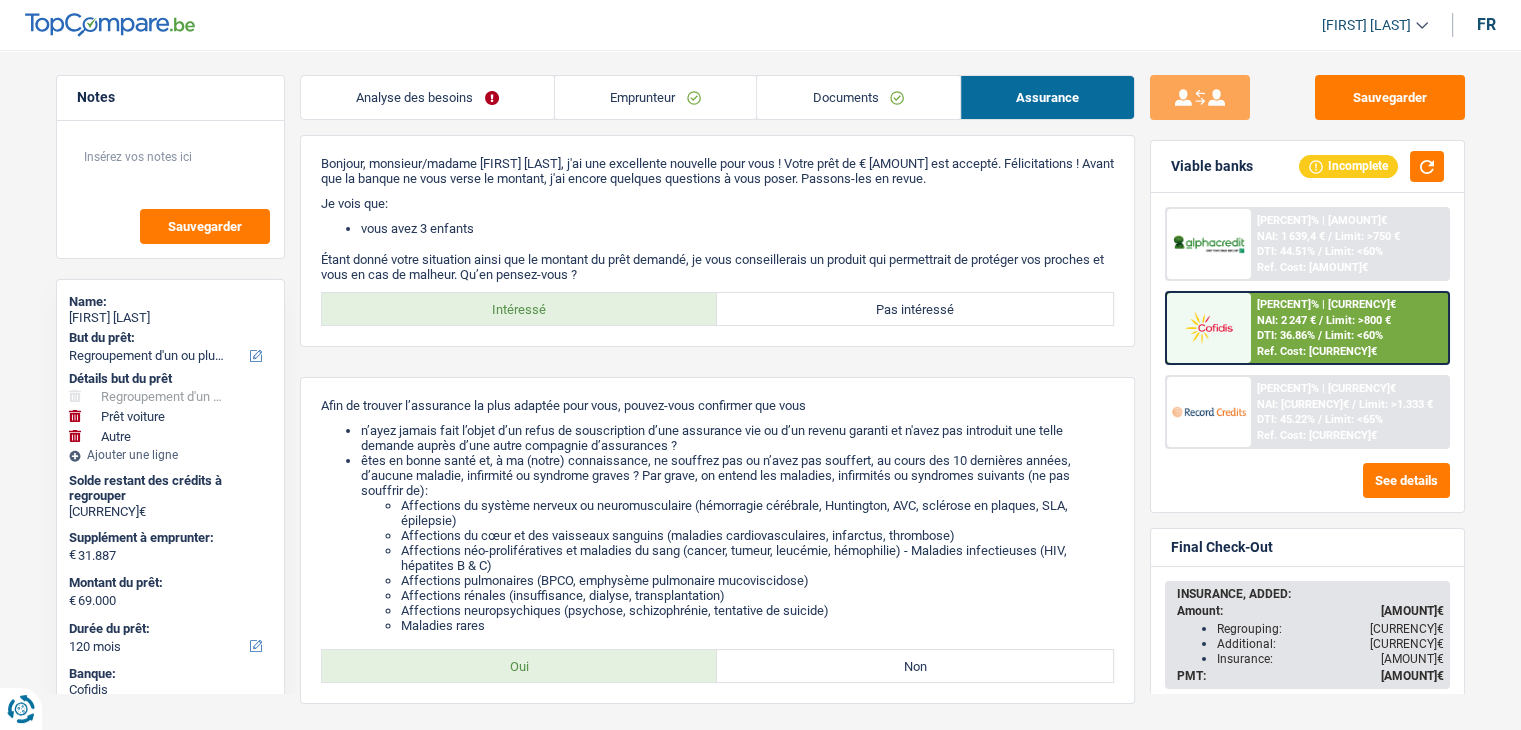 click on "Emprunteur" at bounding box center [655, 97] 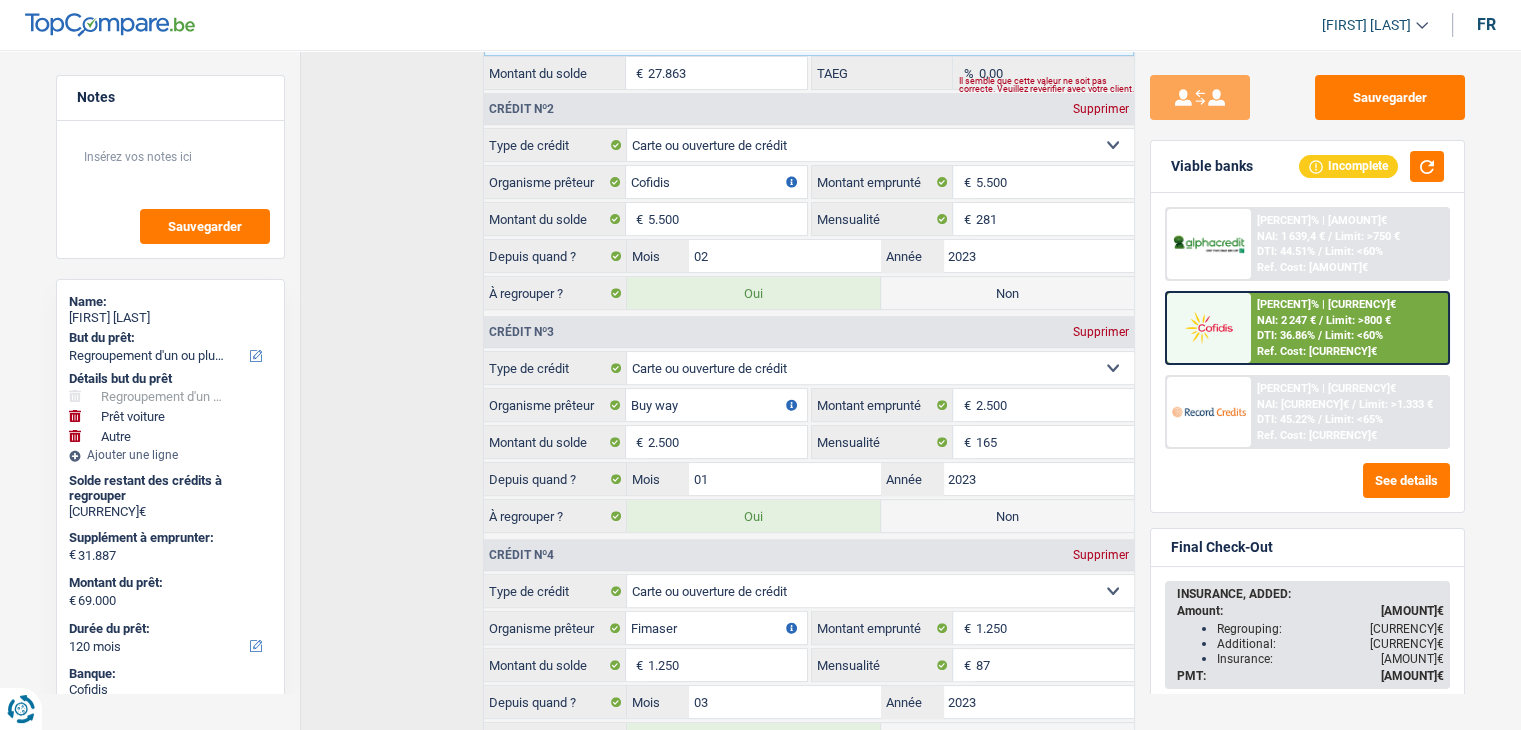 scroll, scrollTop: 696, scrollLeft: 0, axis: vertical 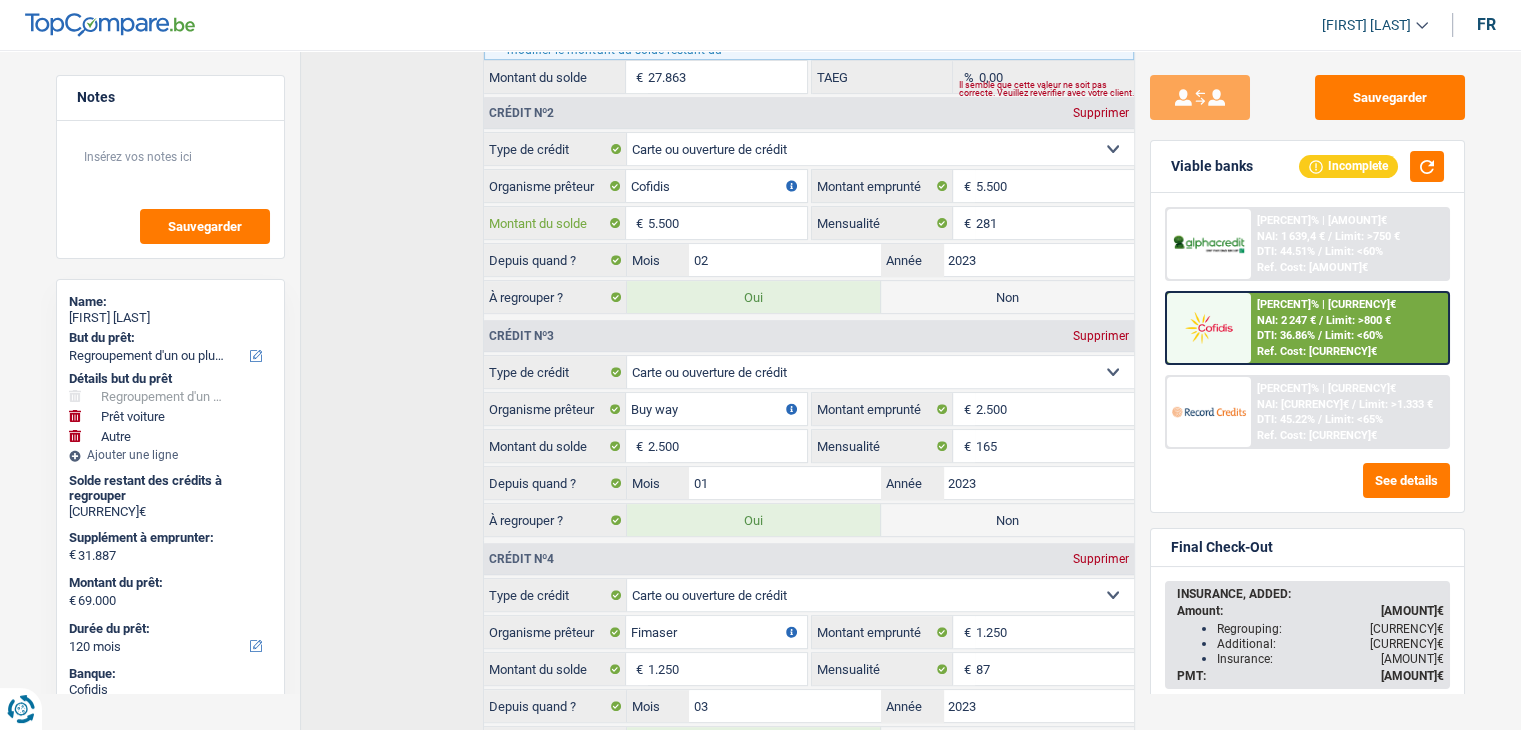 click on "5.500" at bounding box center [727, 223] 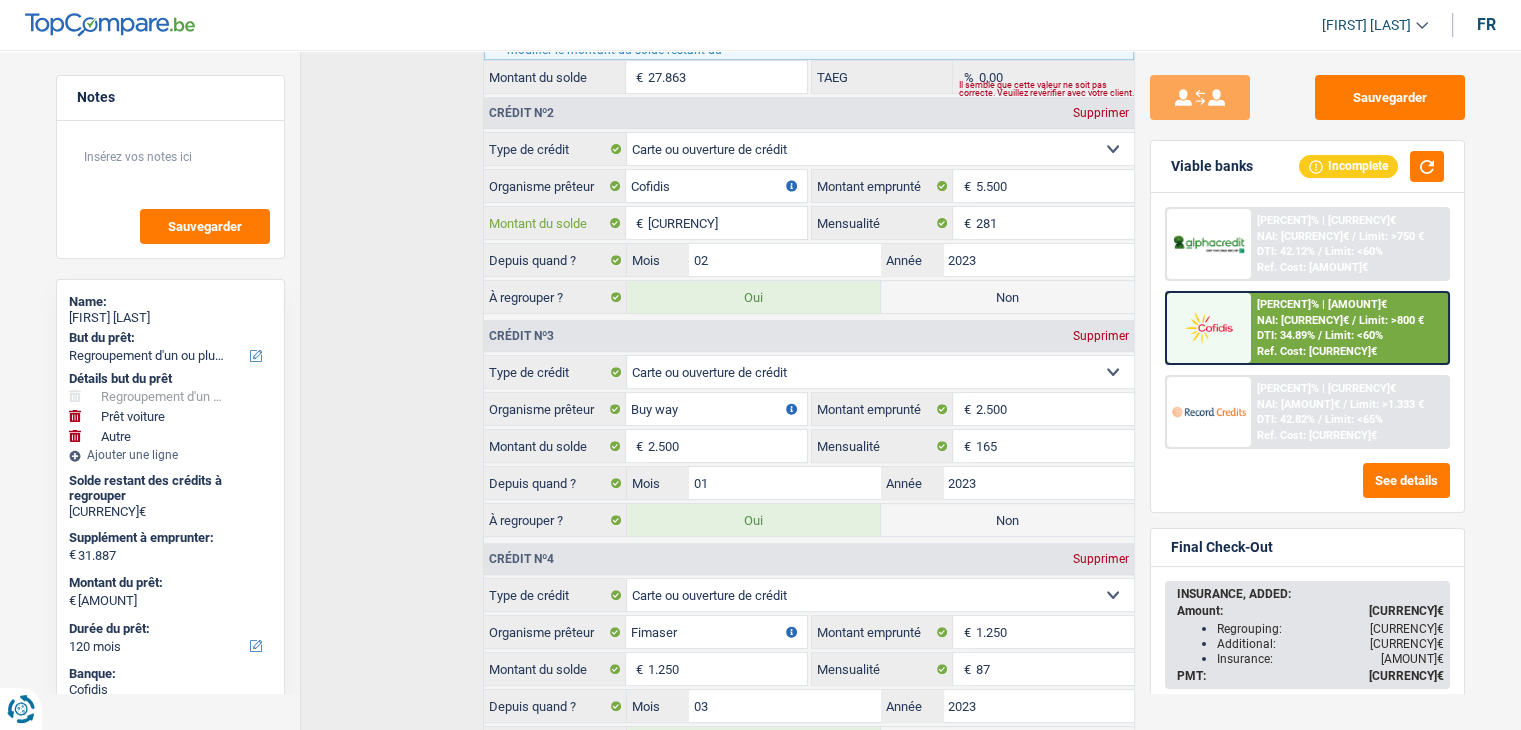 type on "[CURRENCY]" 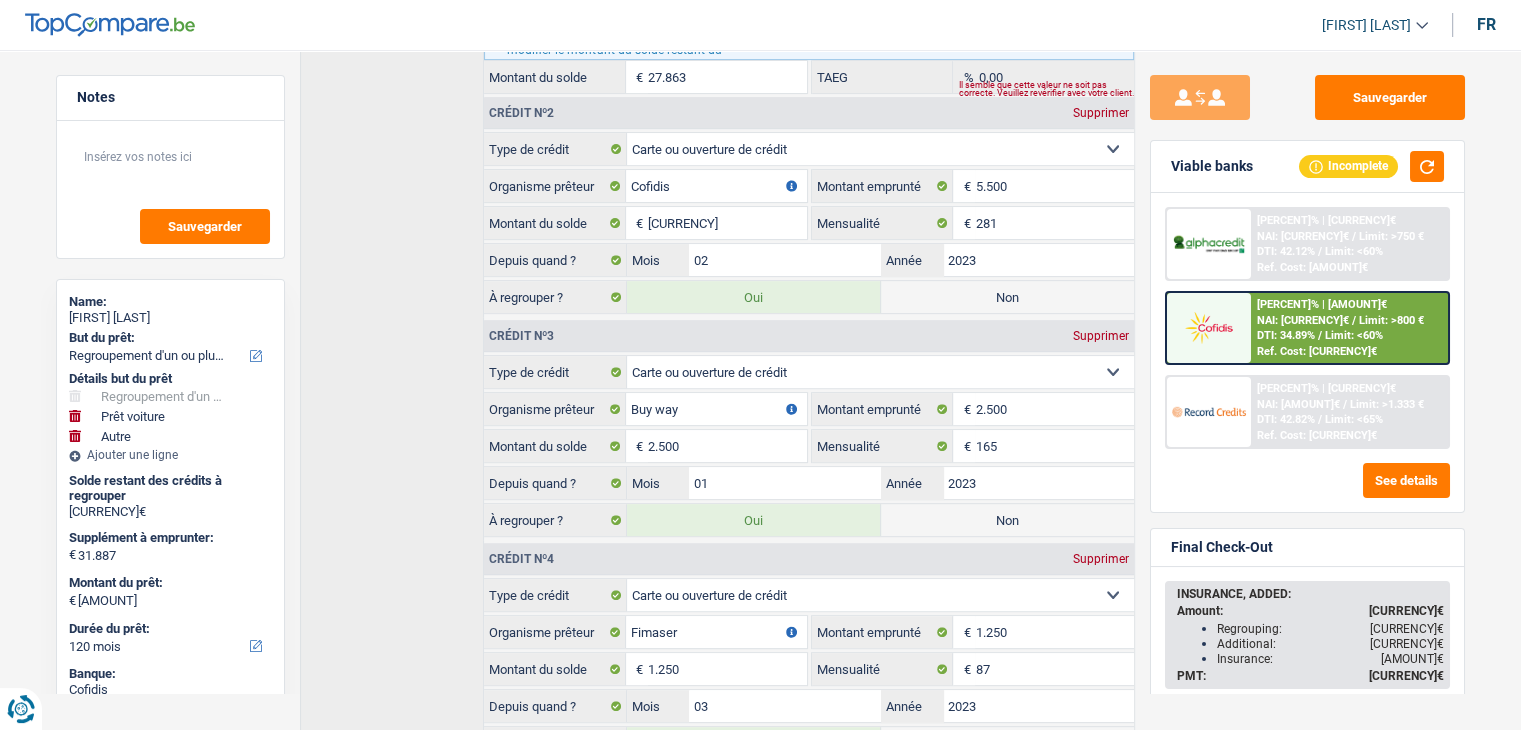 click on "Crédit nº1
Supprimer
Carte ou ouverture de crédit Prêt hypothécaire Vente à tempérament Prêt à tempérament Prêt rénovation Prêt voiture Regroupement d'un ou plusieurs crédits
Sélectionner une option
Type de crédit
Alpha credit
Organisme prêteur
Veillez à ne pas indiquer le nom du courtier, mais bien le nom du prêteur tels que Buyway, ING, AlphaCredit, etc.
[AMOUNT]   €
Montant emprunté
12 mois 18 mois 24 mois 30 mois 36 mois 42 mois 48 mois 60 mois 72 mois" at bounding box center [717, 303] 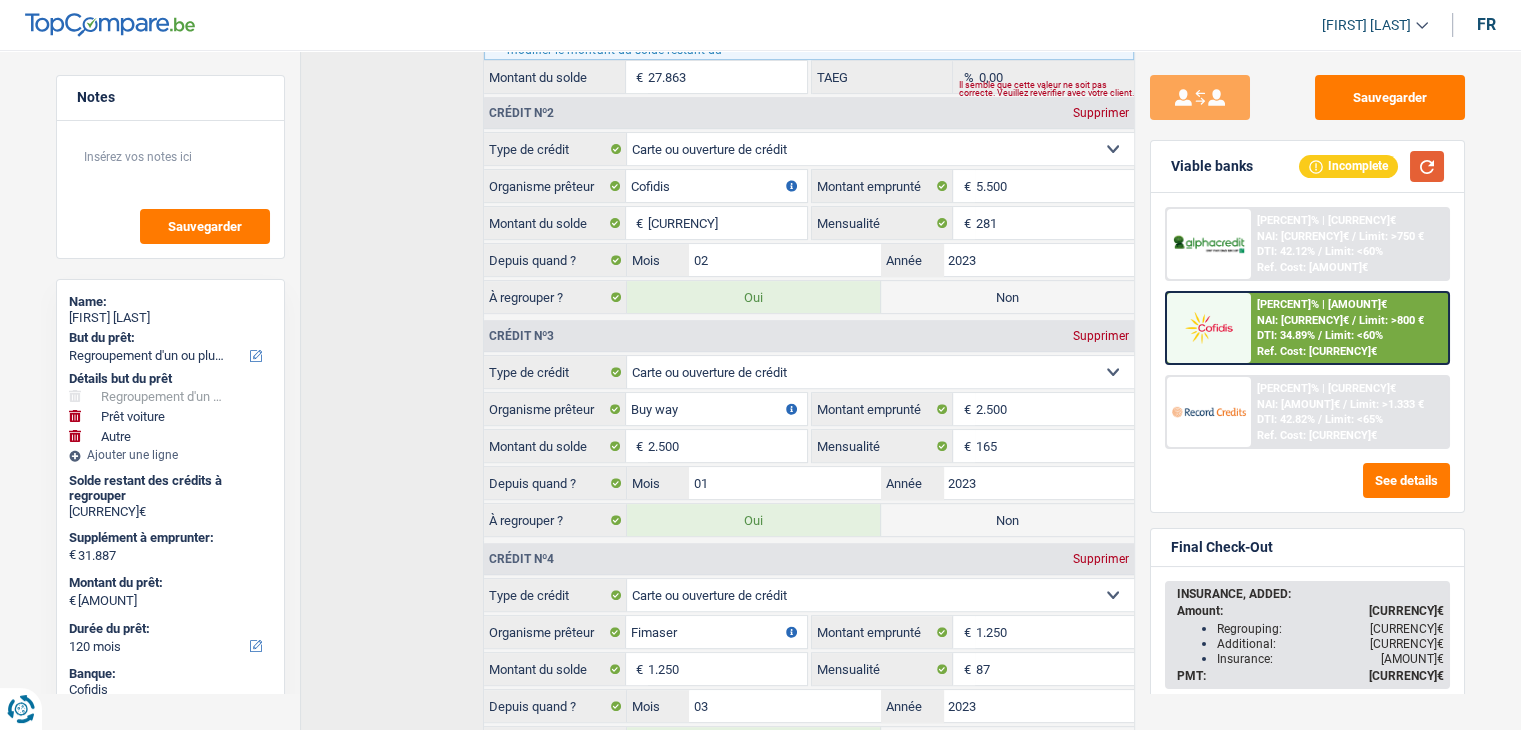 click at bounding box center [1427, 166] 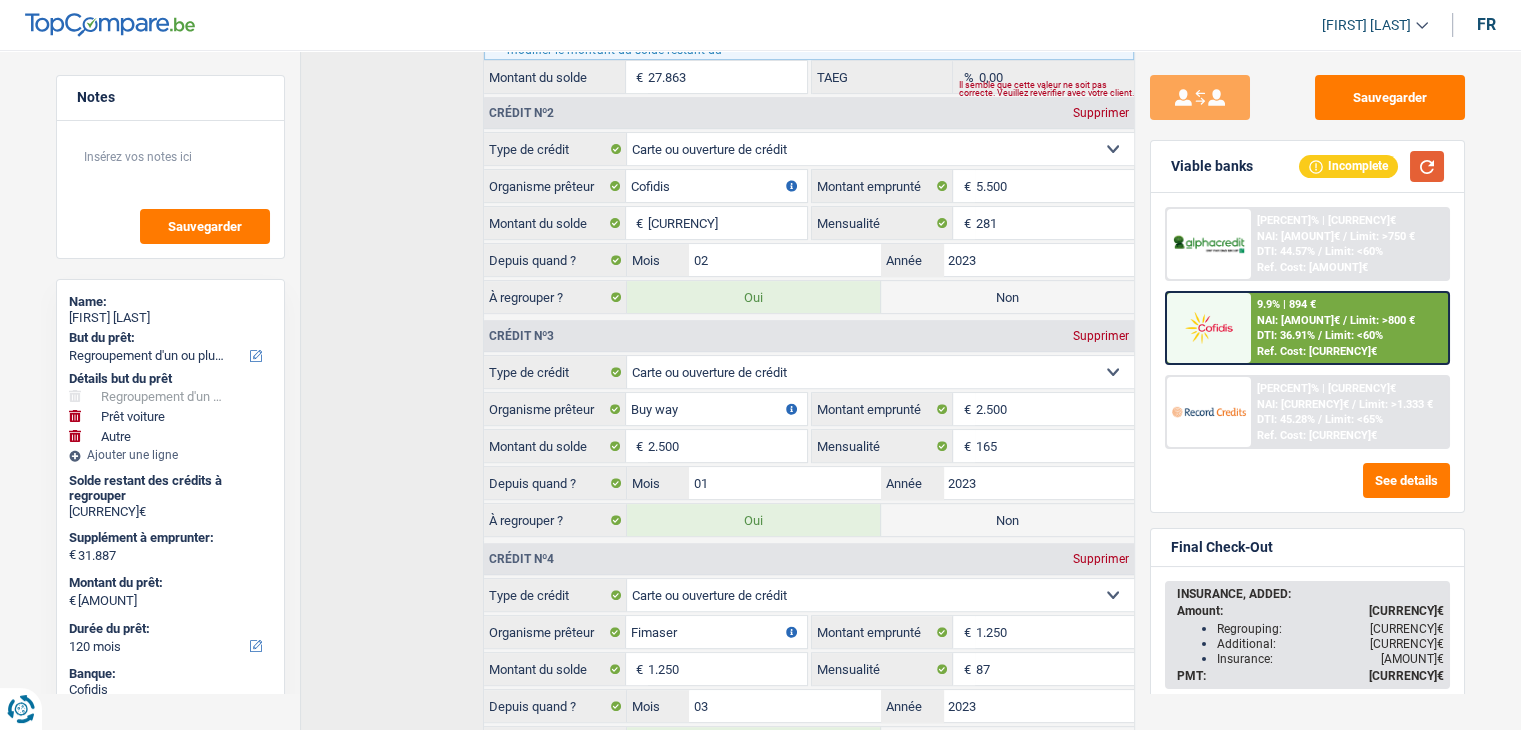 type 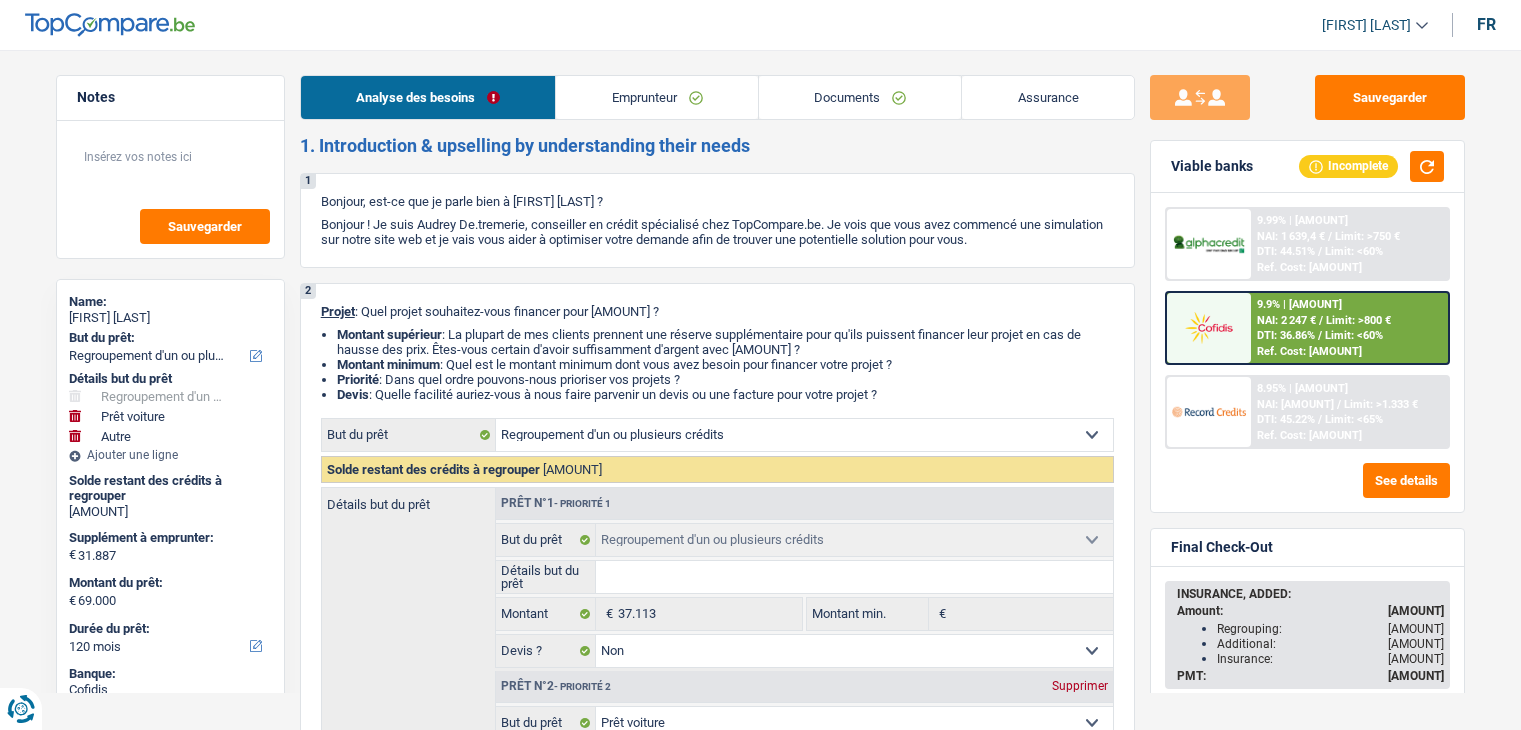 scroll, scrollTop: 0, scrollLeft: 0, axis: both 